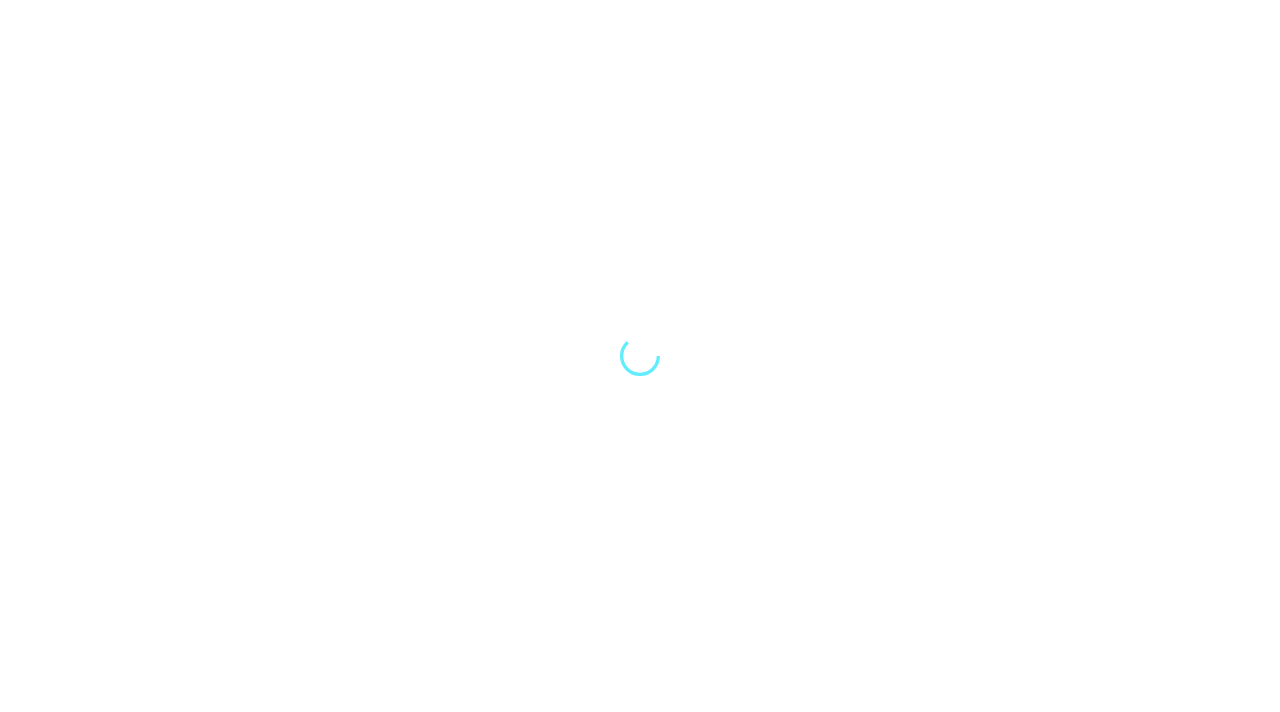 scroll, scrollTop: 0, scrollLeft: 0, axis: both 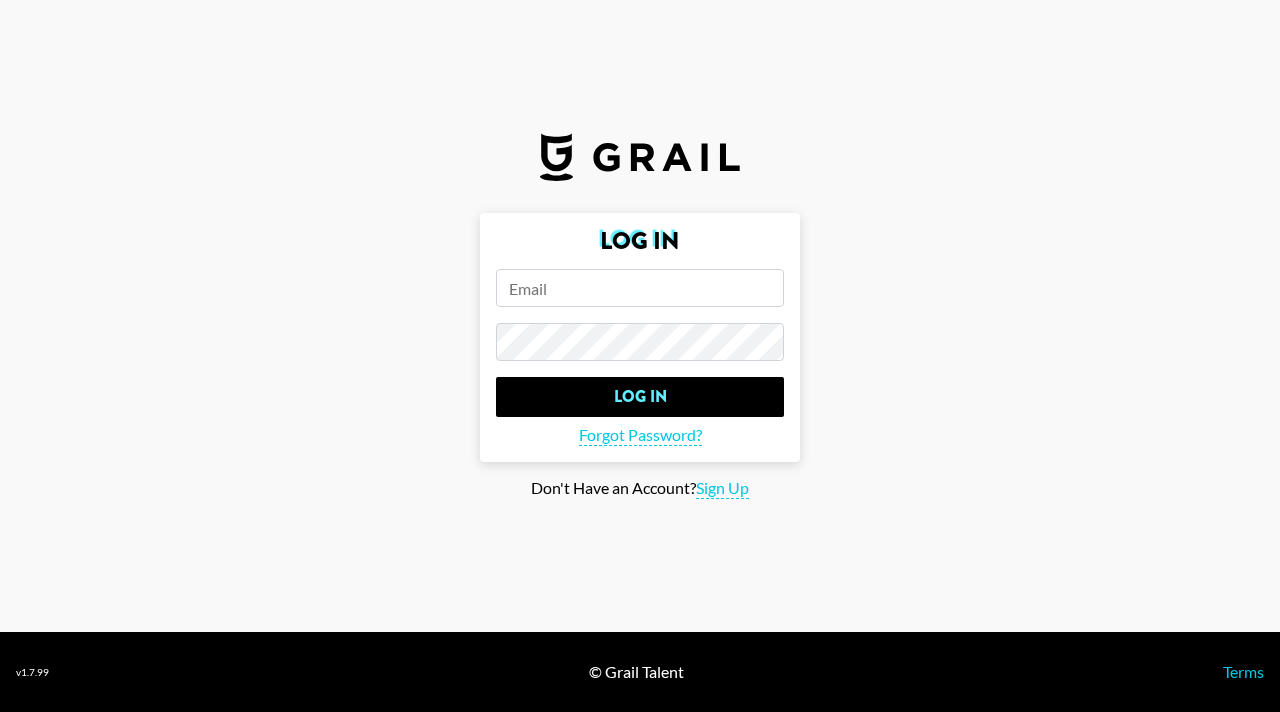 click at bounding box center (640, 288) 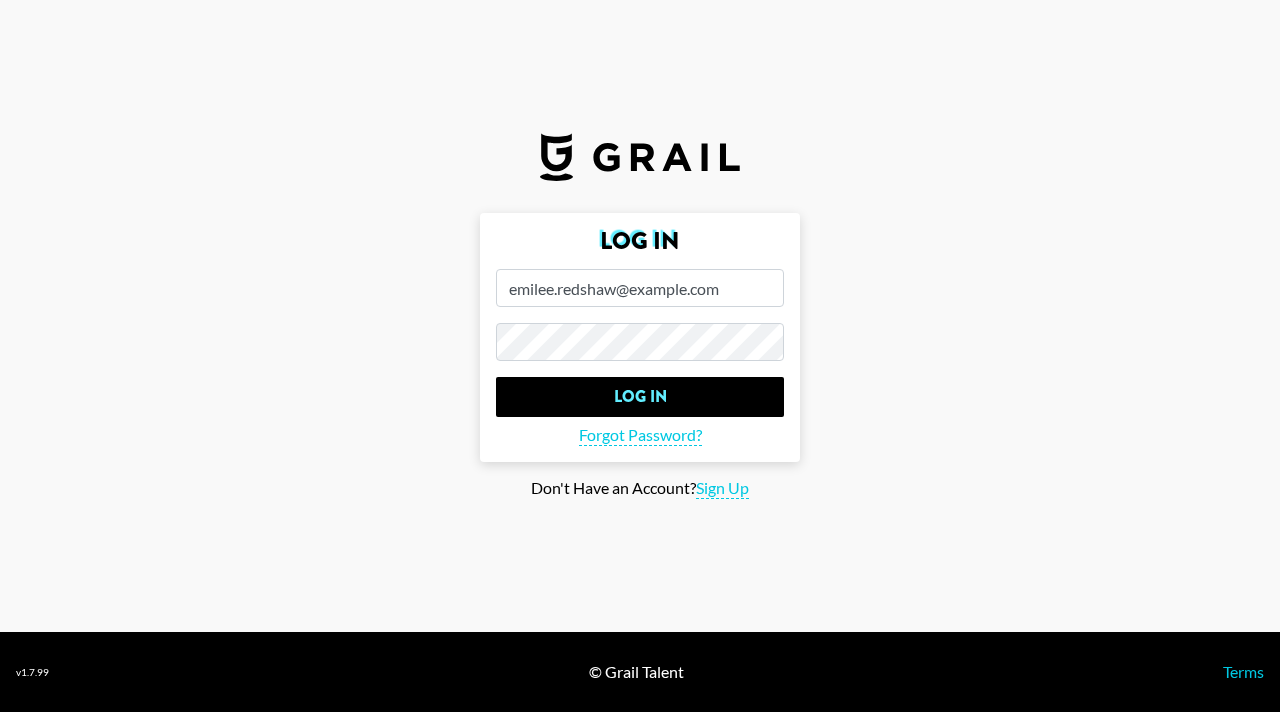 type on "emilee.redshaw@grail-talent.com" 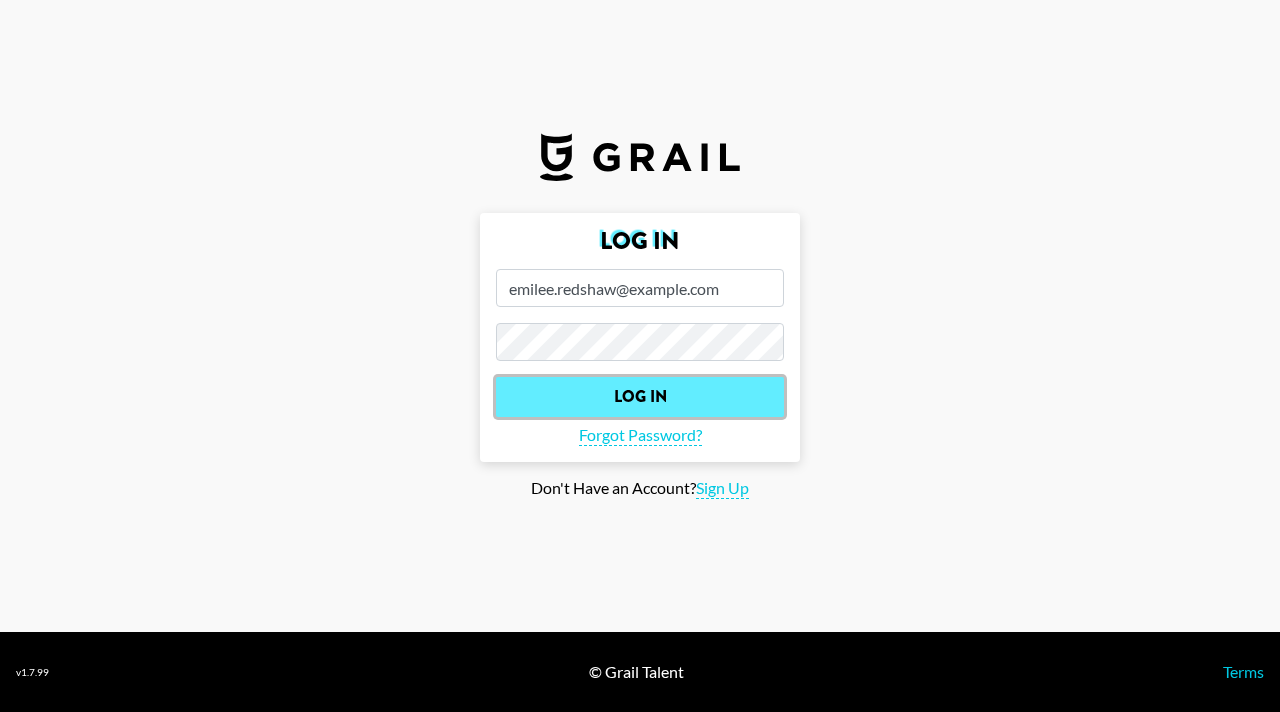 click on "Log In" at bounding box center [640, 397] 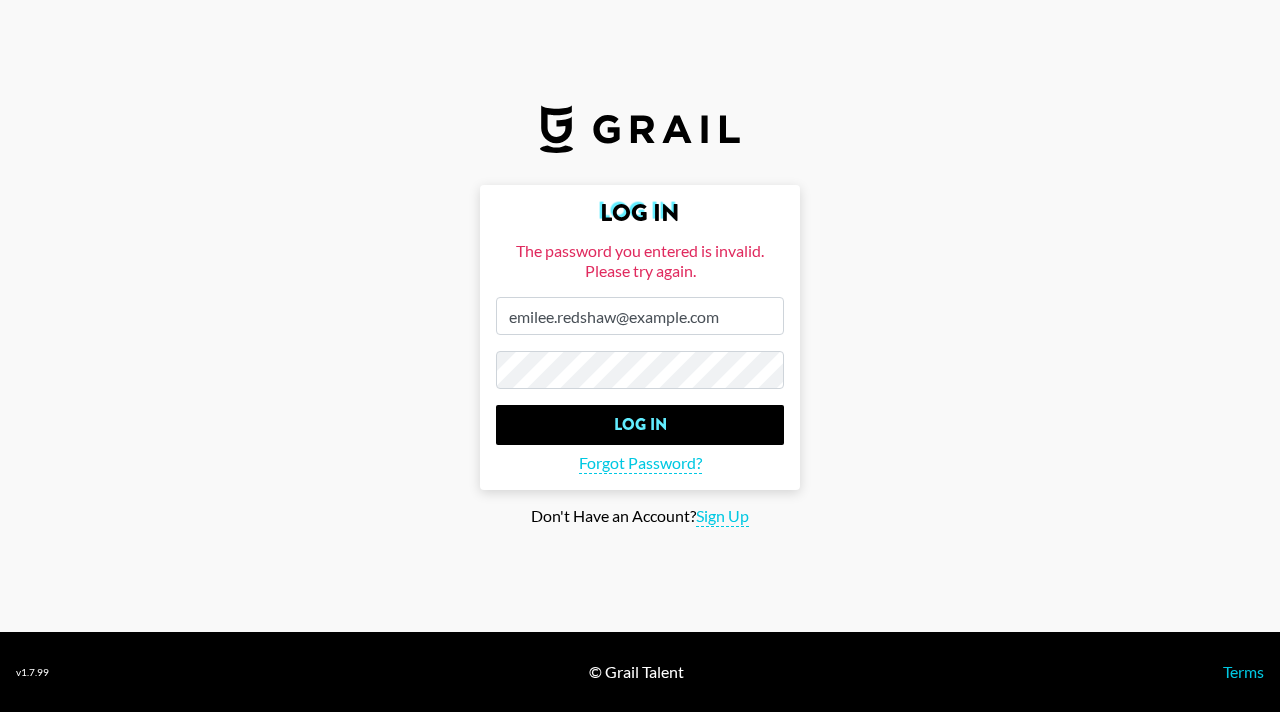 click on "Log In The password you entered is invalid. Please try again. emilee.redshaw@grail-talent.com Log In Forgot Password? Don't Have an Account?  Sign Up" at bounding box center [640, 356] 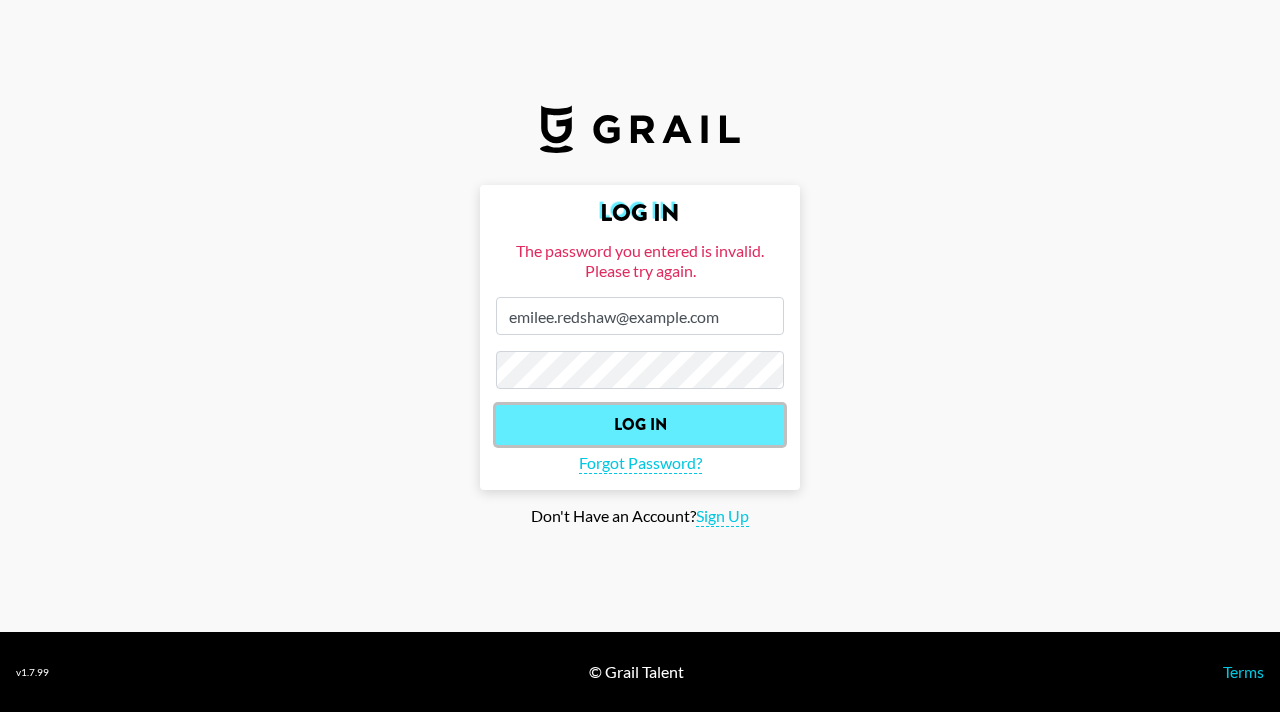 click on "Log In" at bounding box center (640, 425) 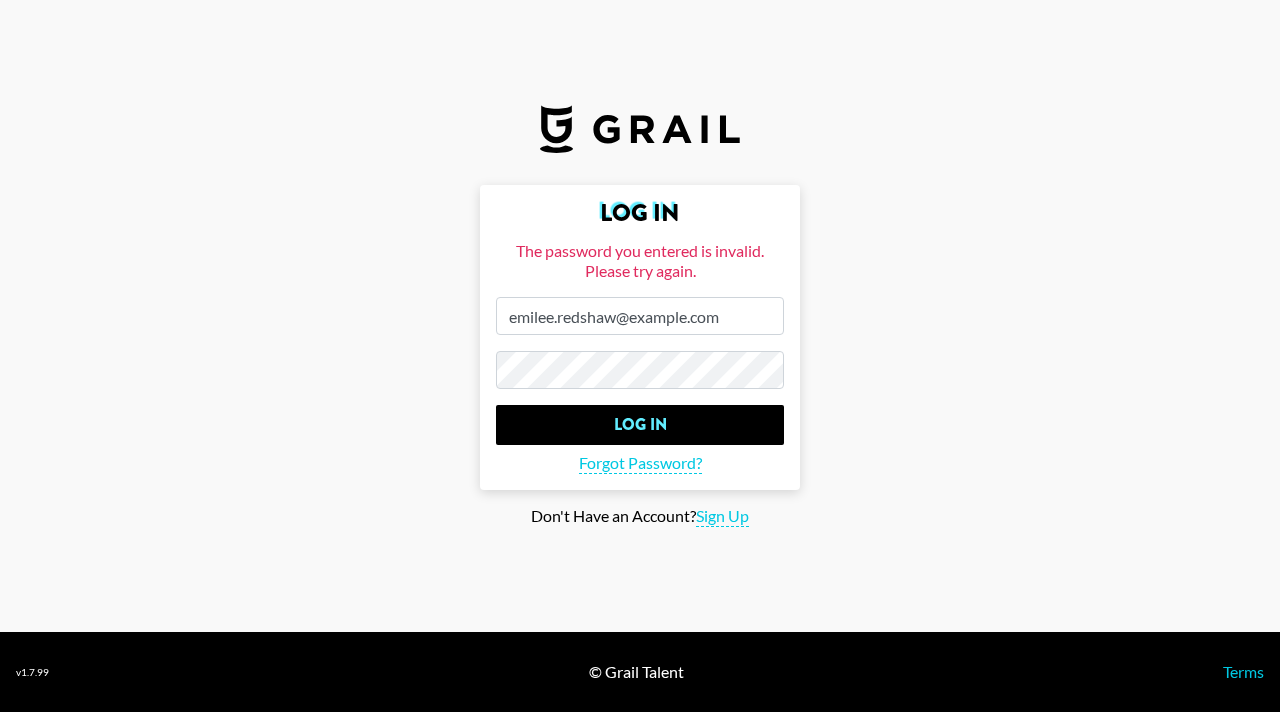 click on "Log In The password you entered is invalid. Please try again. emilee.redshaw@grail-talent.com Log In Forgot Password? Don't Have an Account?  Sign Up" at bounding box center [640, 356] 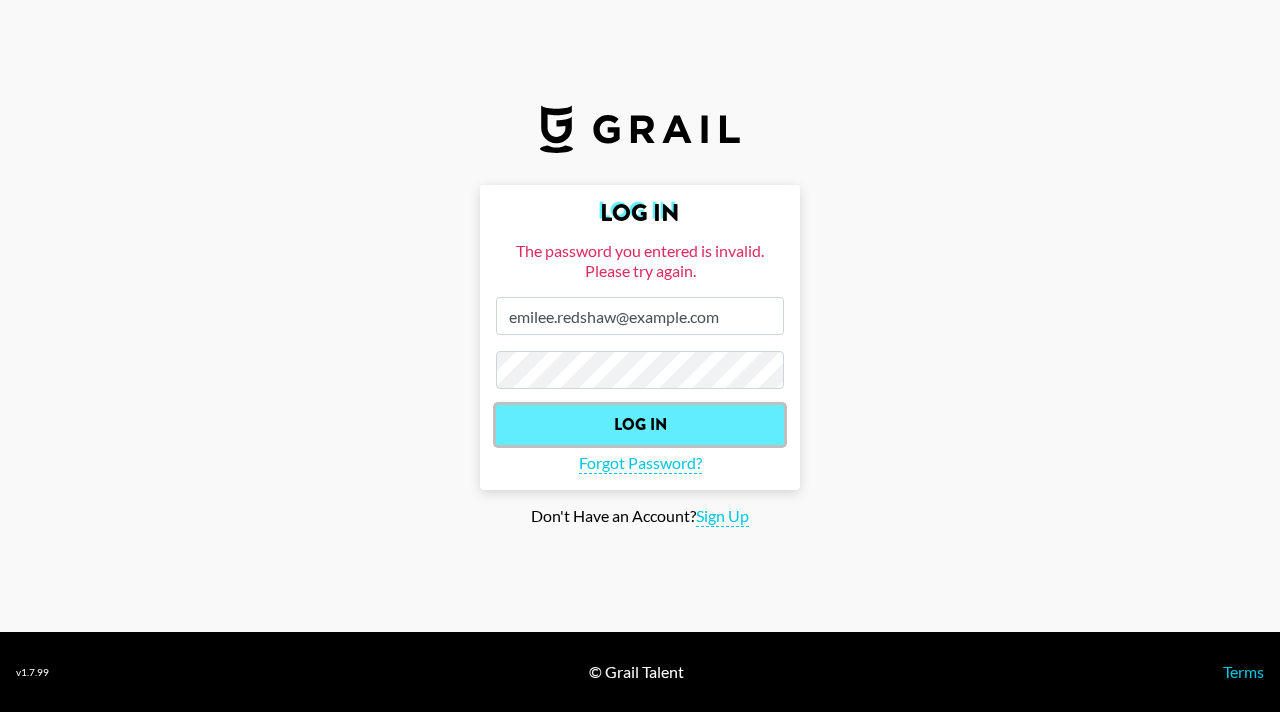 click on "Log In" at bounding box center (640, 425) 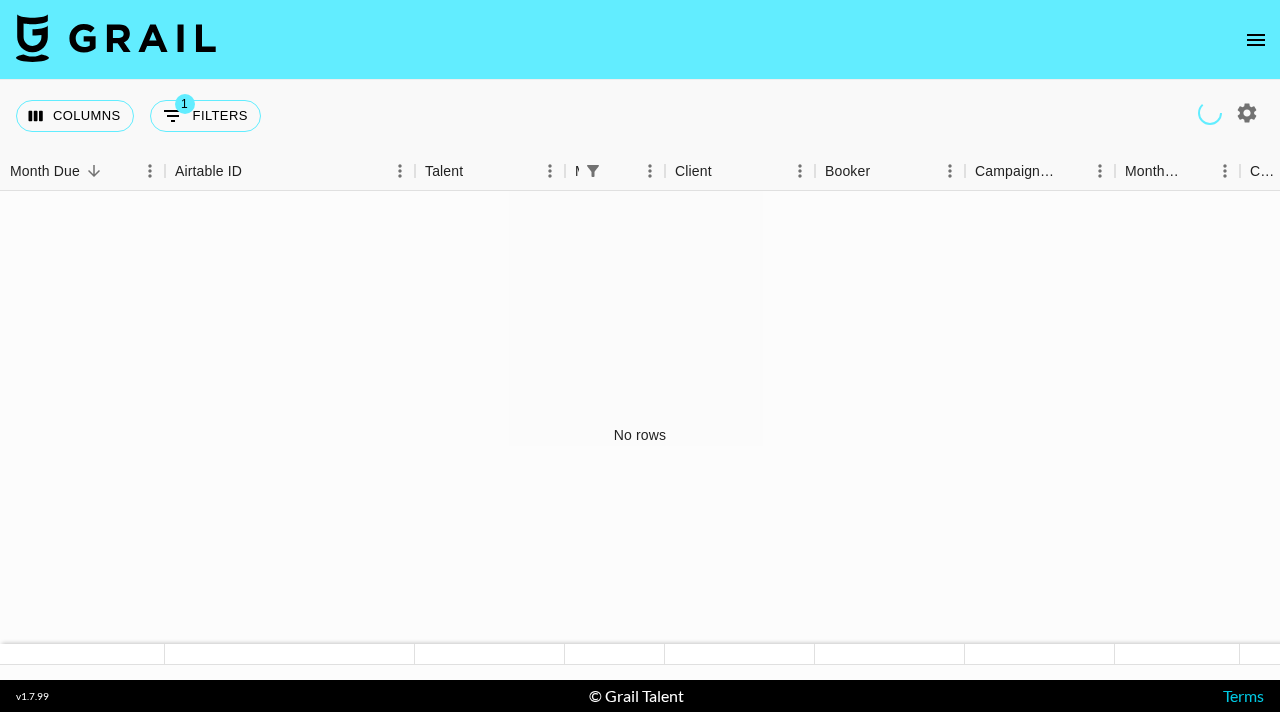 click at bounding box center [1256, 40] 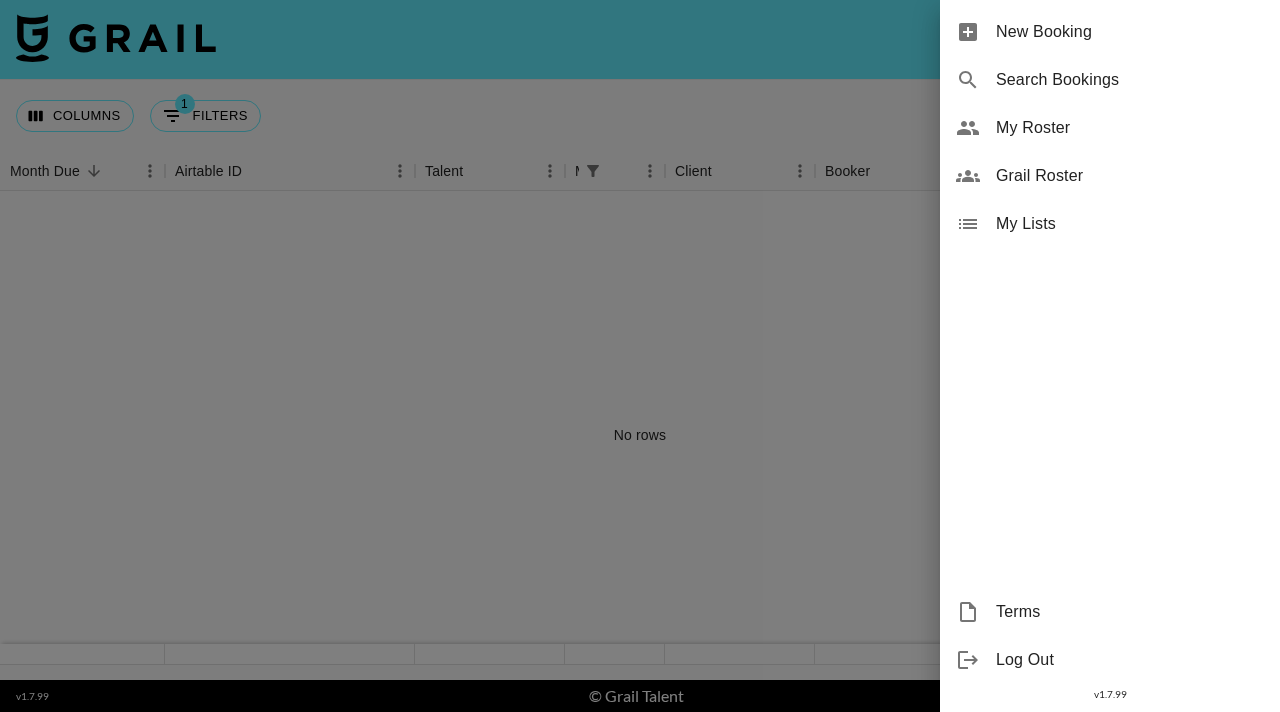 click on "My Roster" at bounding box center (1130, 128) 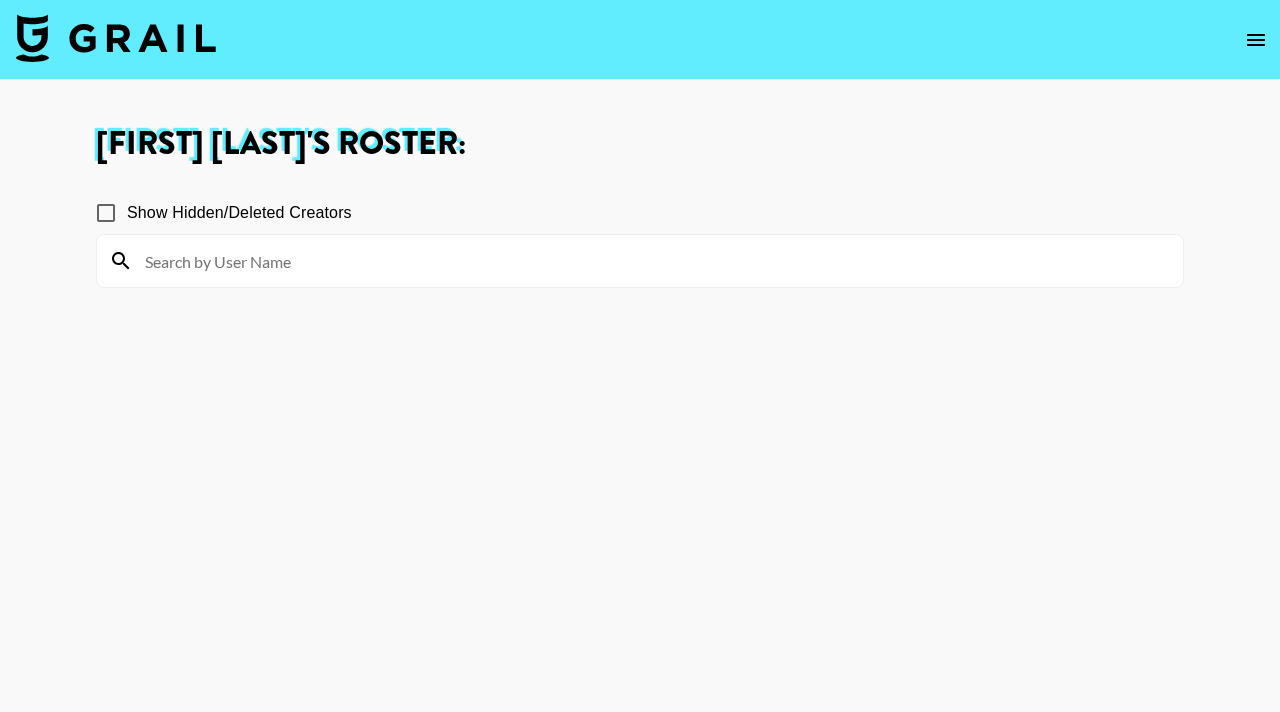 click on "Show Hidden/Deleted Creators" at bounding box center [640, 452] 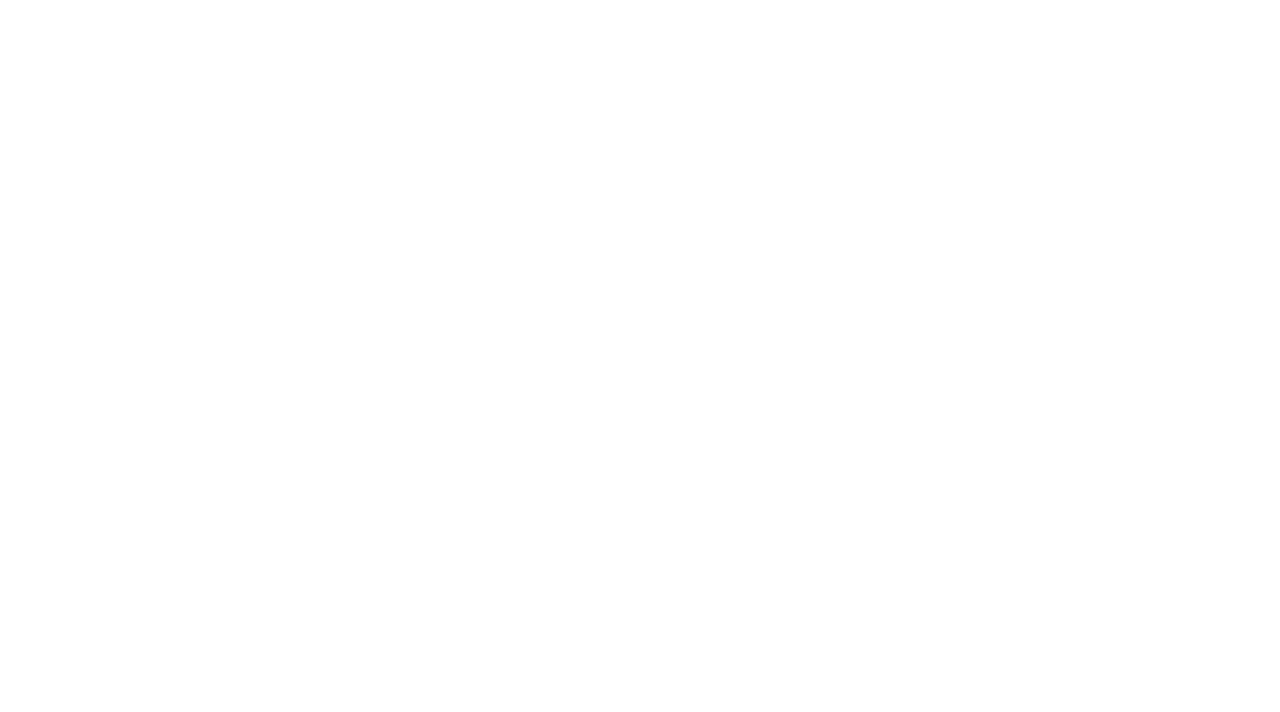 scroll, scrollTop: 0, scrollLeft: 0, axis: both 